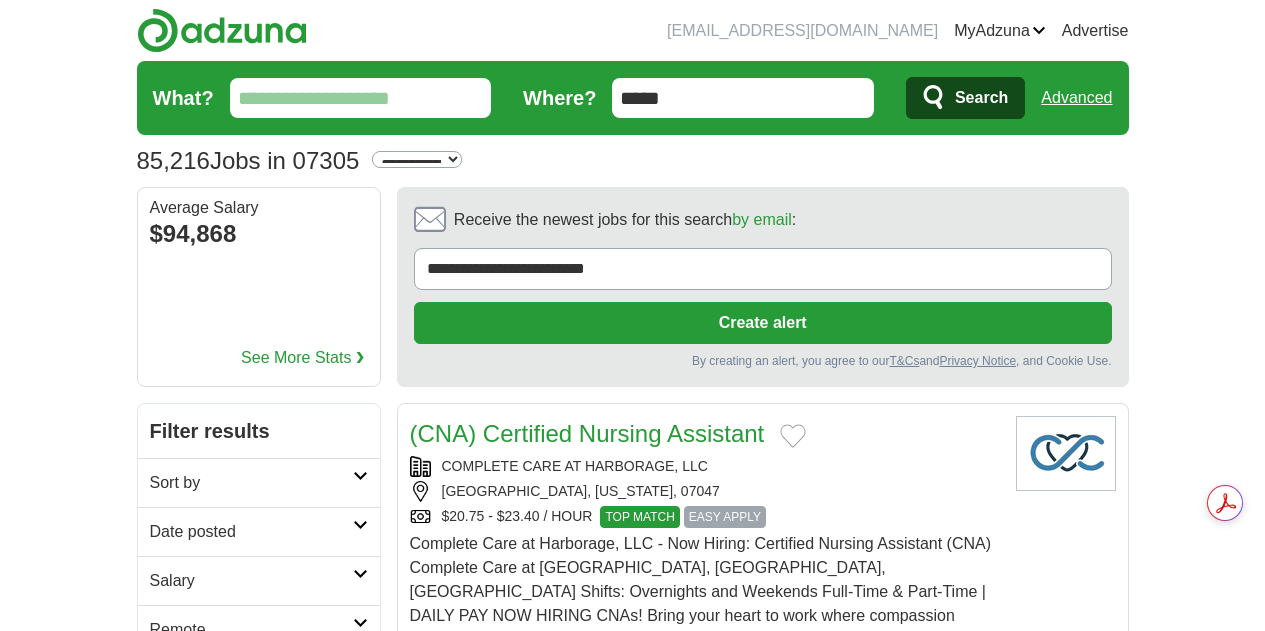 scroll, scrollTop: 0, scrollLeft: 0, axis: both 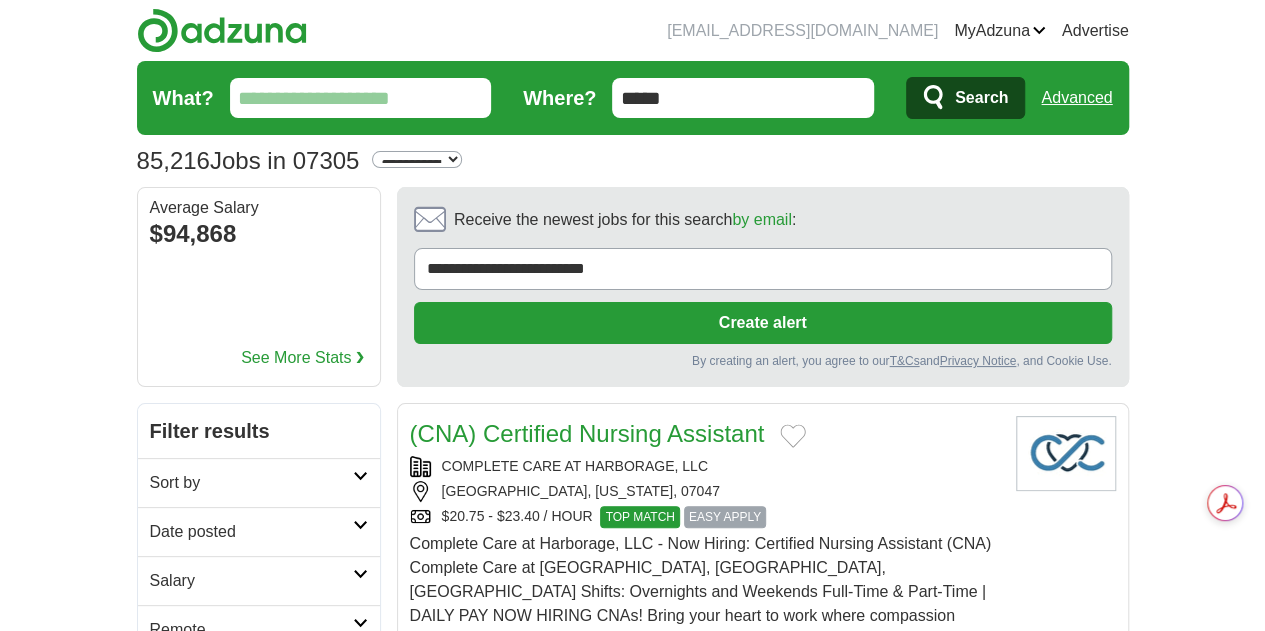 click on "What?" at bounding box center (361, 98) 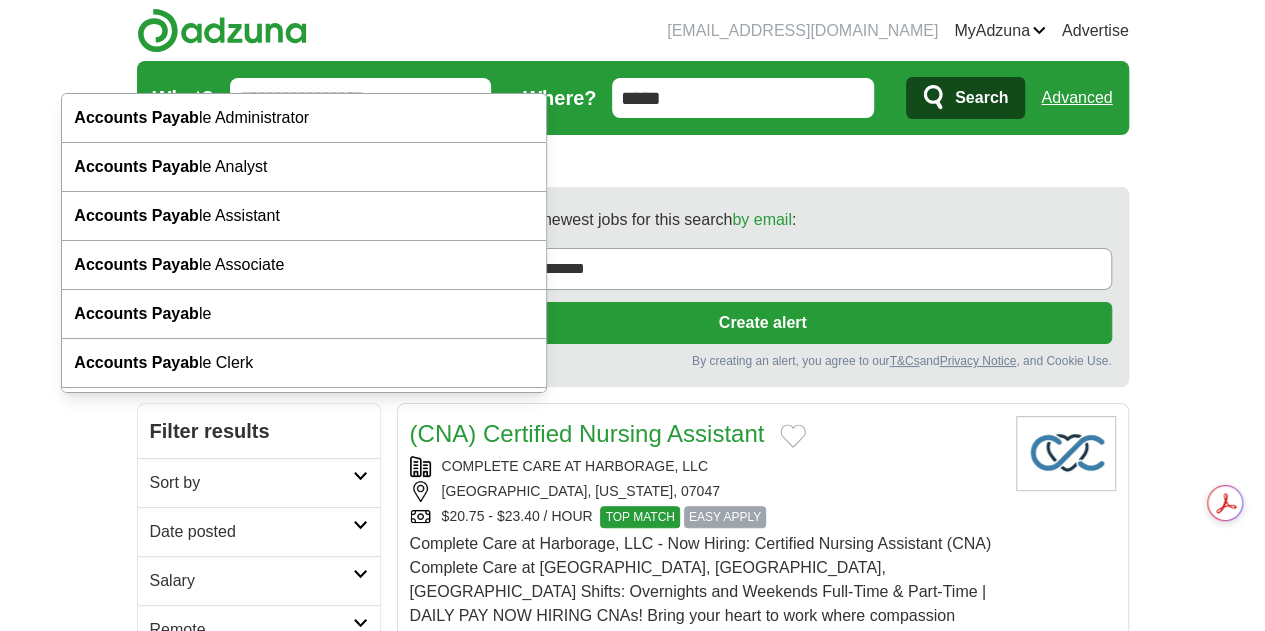 type on "**********" 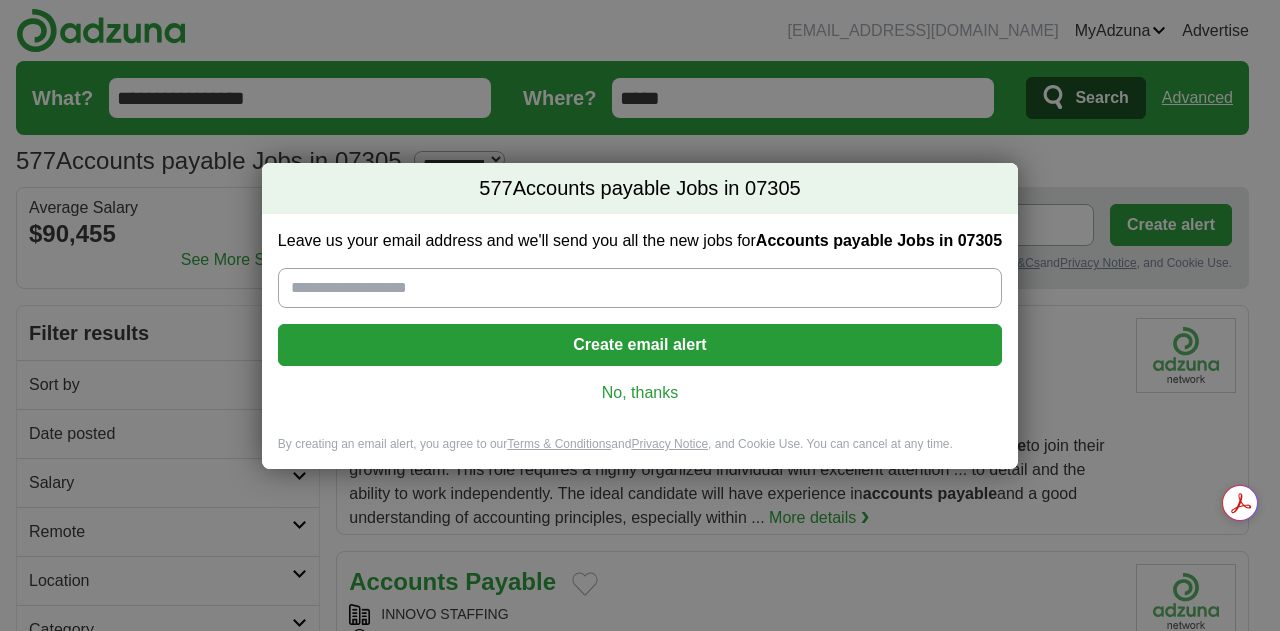 scroll, scrollTop: 0, scrollLeft: 0, axis: both 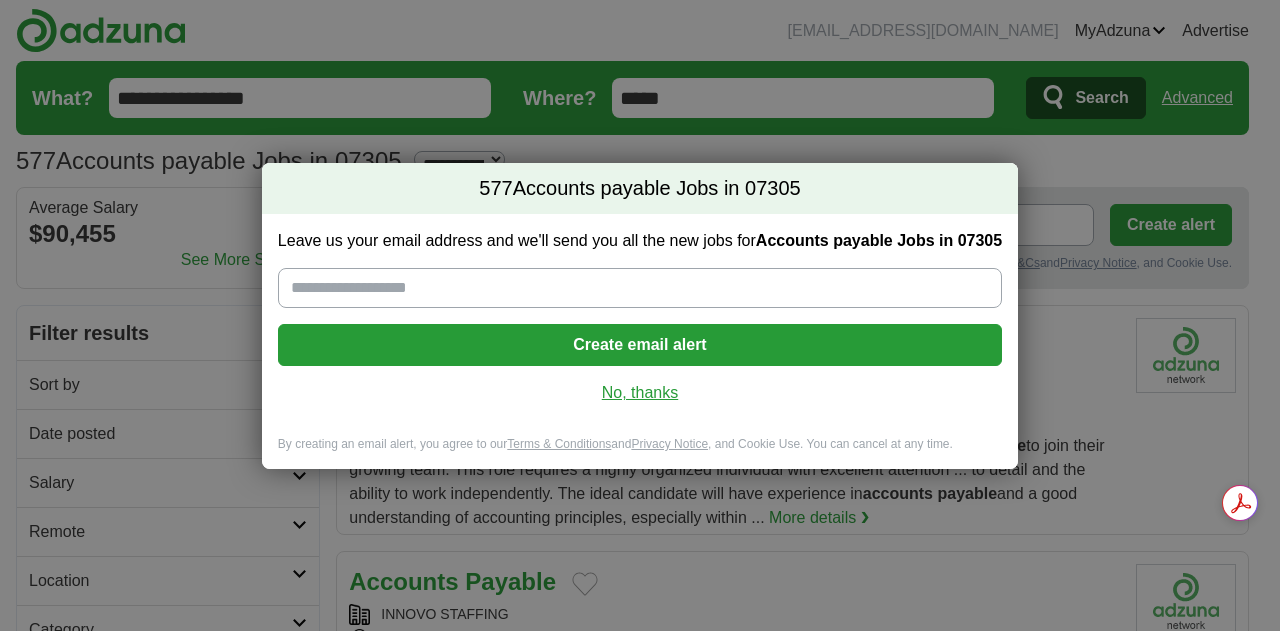 click on "No, thanks" at bounding box center (640, 393) 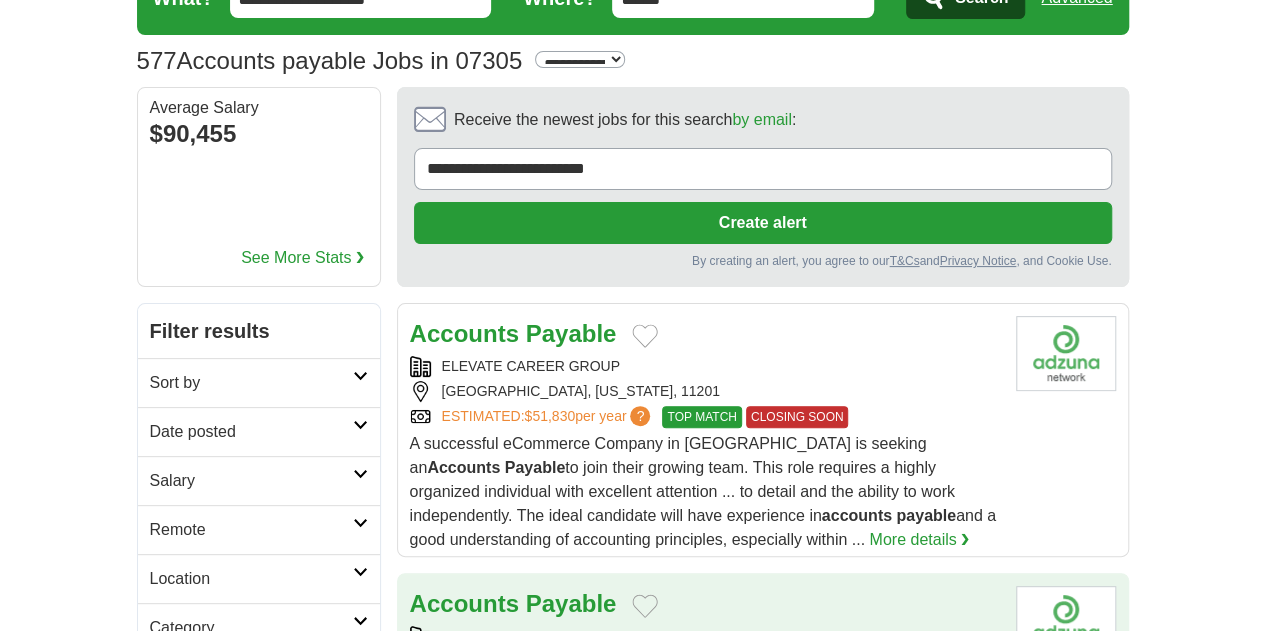 scroll, scrollTop: 104, scrollLeft: 0, axis: vertical 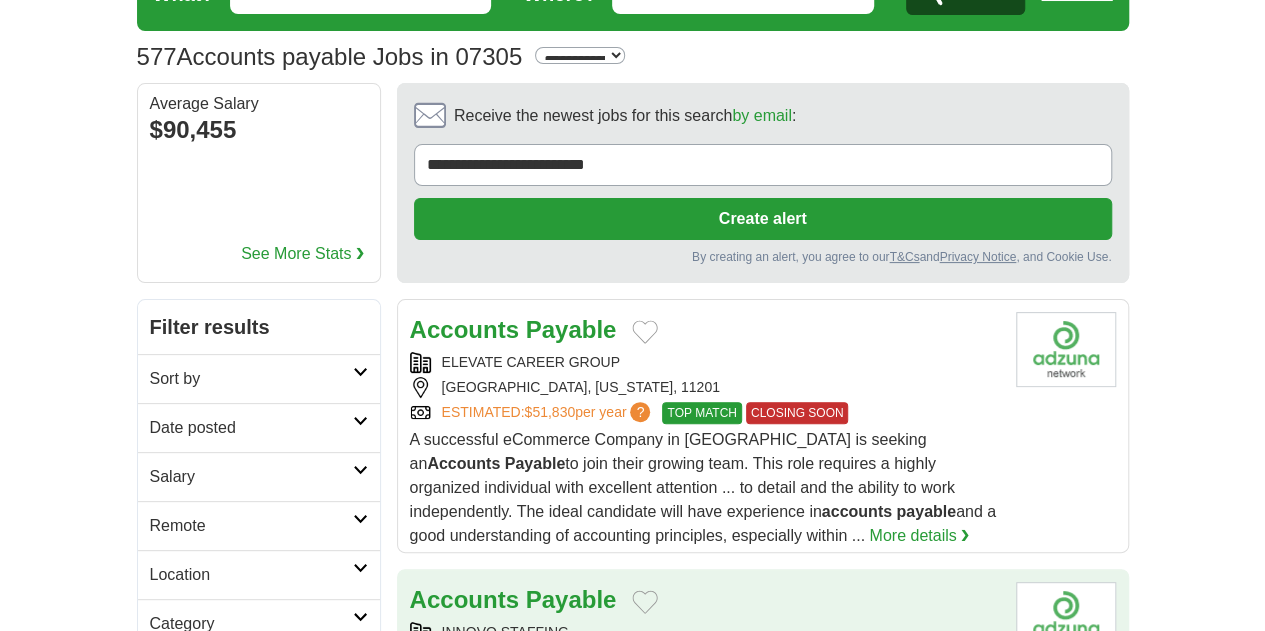 click on "CHOICE ASSOCIATES" at bounding box center [705, 854] 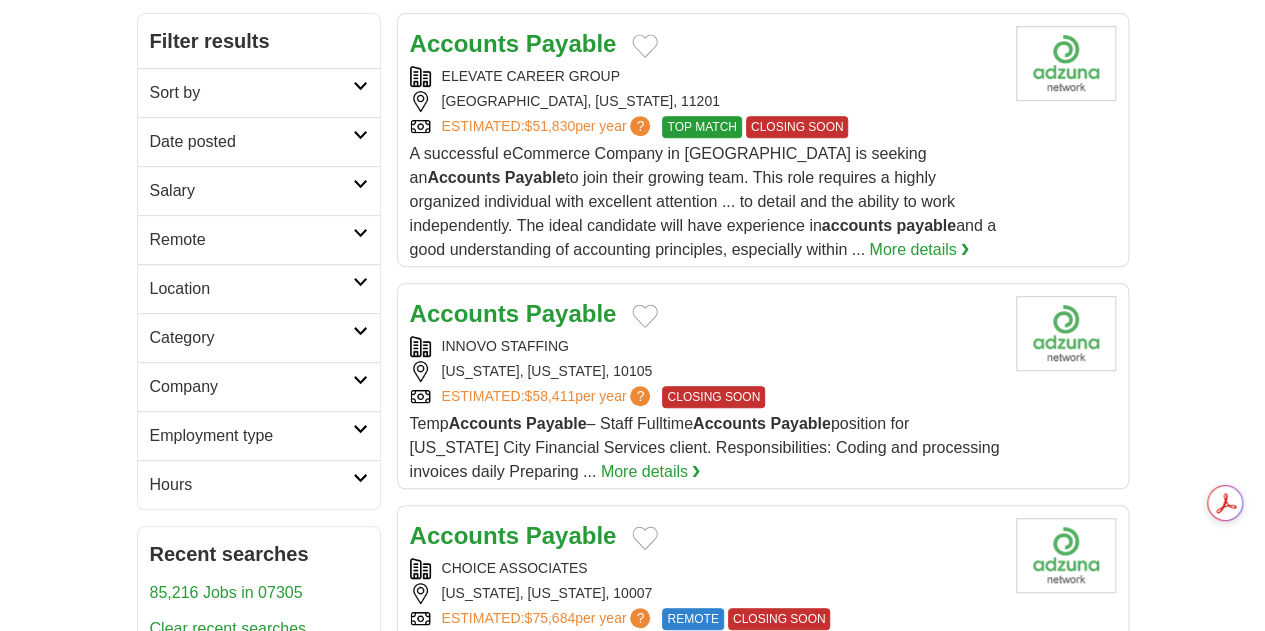 scroll, scrollTop: 401, scrollLeft: 0, axis: vertical 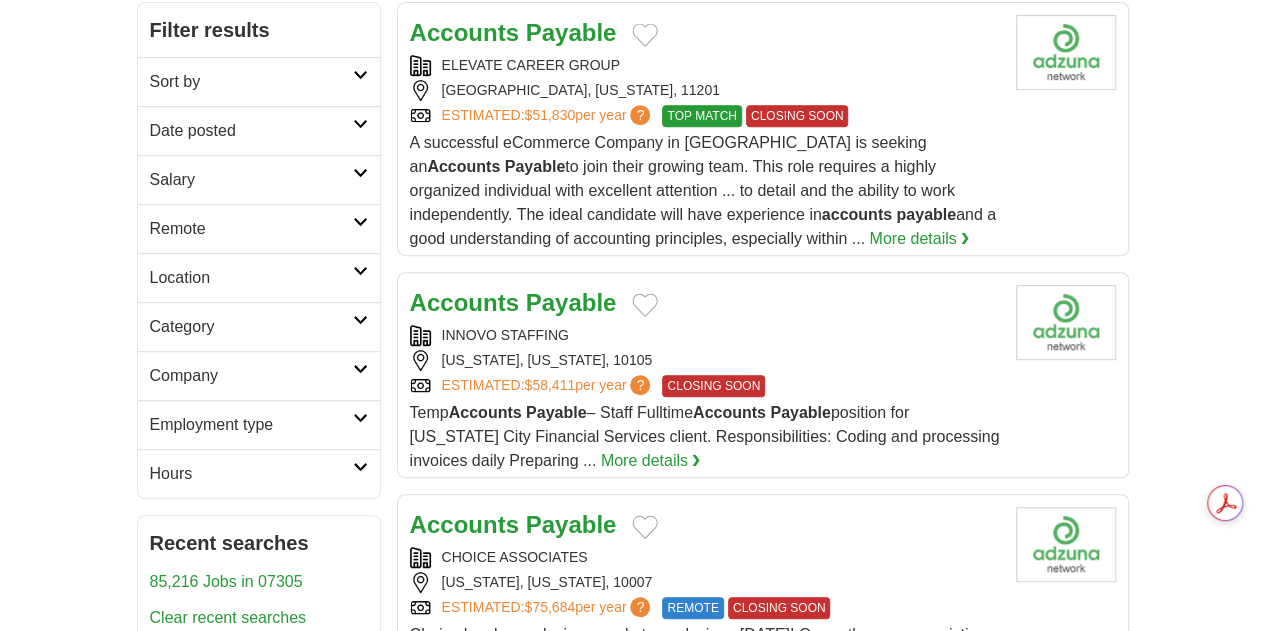 click on "Accounts   Payable  Specialist
ATRIA PHYSICIAN PRACTICE NEW YORK PC
10021 NEW YORK NEW YORK
65,000 - 85,000 PER YEAR
EASY APPLY CLOSING SOON
EASY APPLY CLOSING SOON
...  experts in their respective fields who are available for rapid consults, support, and referrals. About the Role: We are seeking a highly motivated and detail-oriented  Accounts   Payable  ...  Specialist to join our team. As a key member of our finance department, the  Accounts   Payable" at bounding box center (705, 1472) 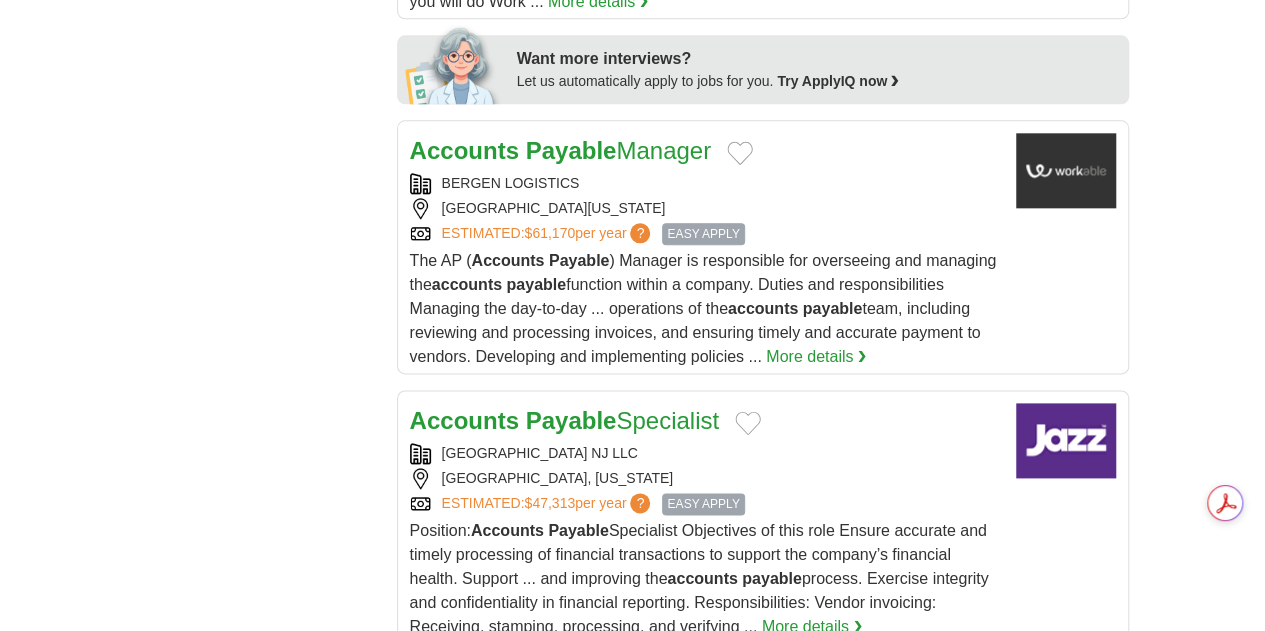 scroll, scrollTop: 1092, scrollLeft: 0, axis: vertical 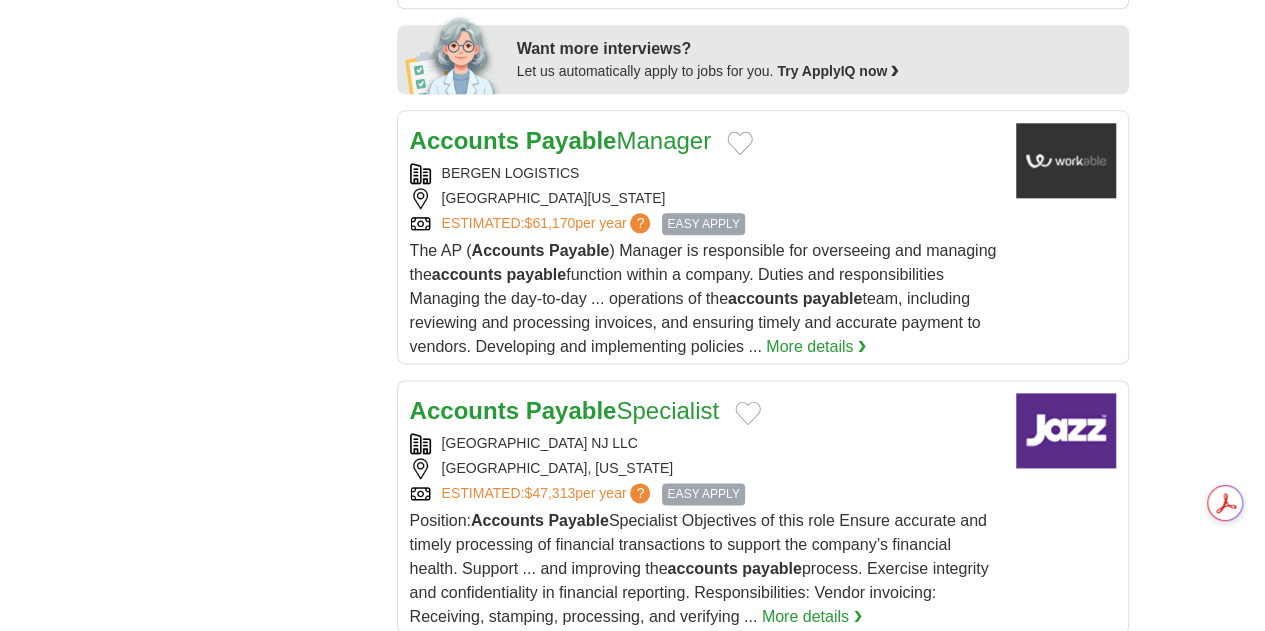 click on "NEW YORK, NEW YORK, 10017" at bounding box center (705, 1670) 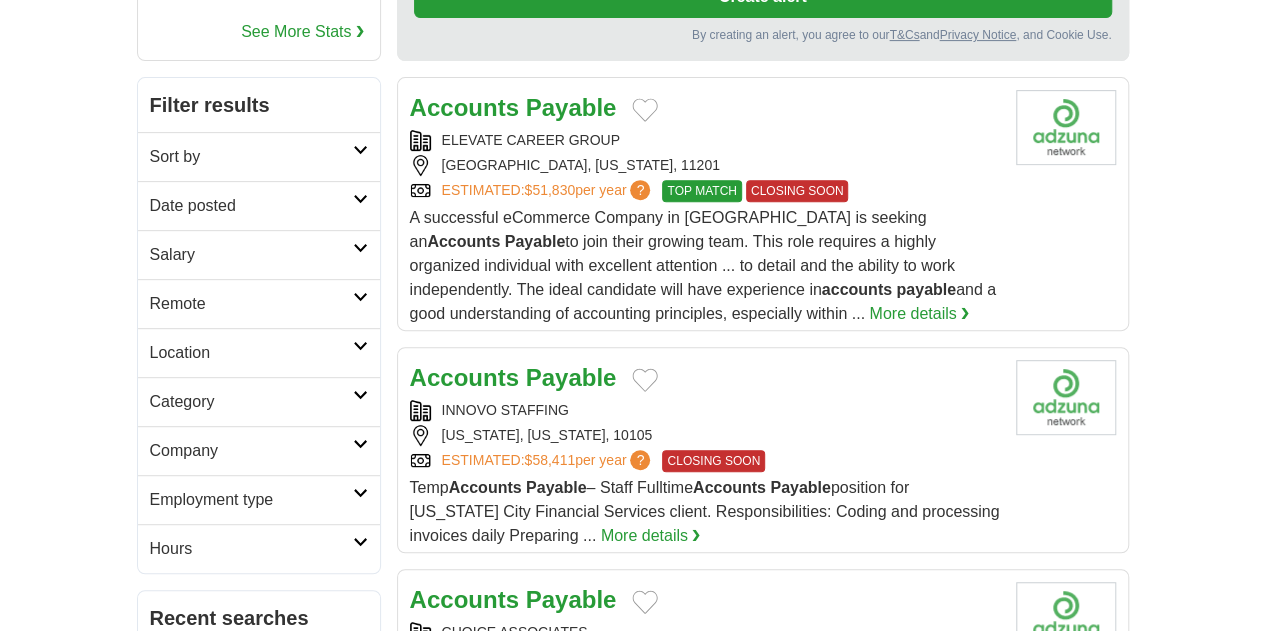 scroll, scrollTop: 0, scrollLeft: 0, axis: both 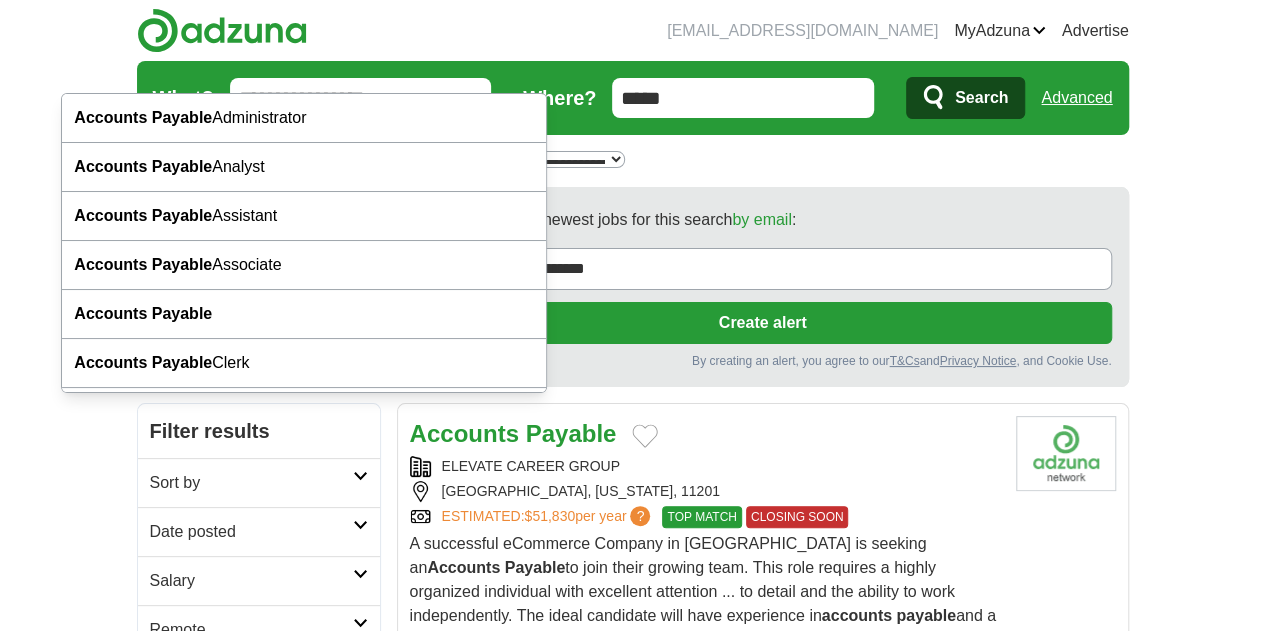 drag, startPoint x: 133, startPoint y: 81, endPoint x: 54, endPoint y: 67, distance: 80.23092 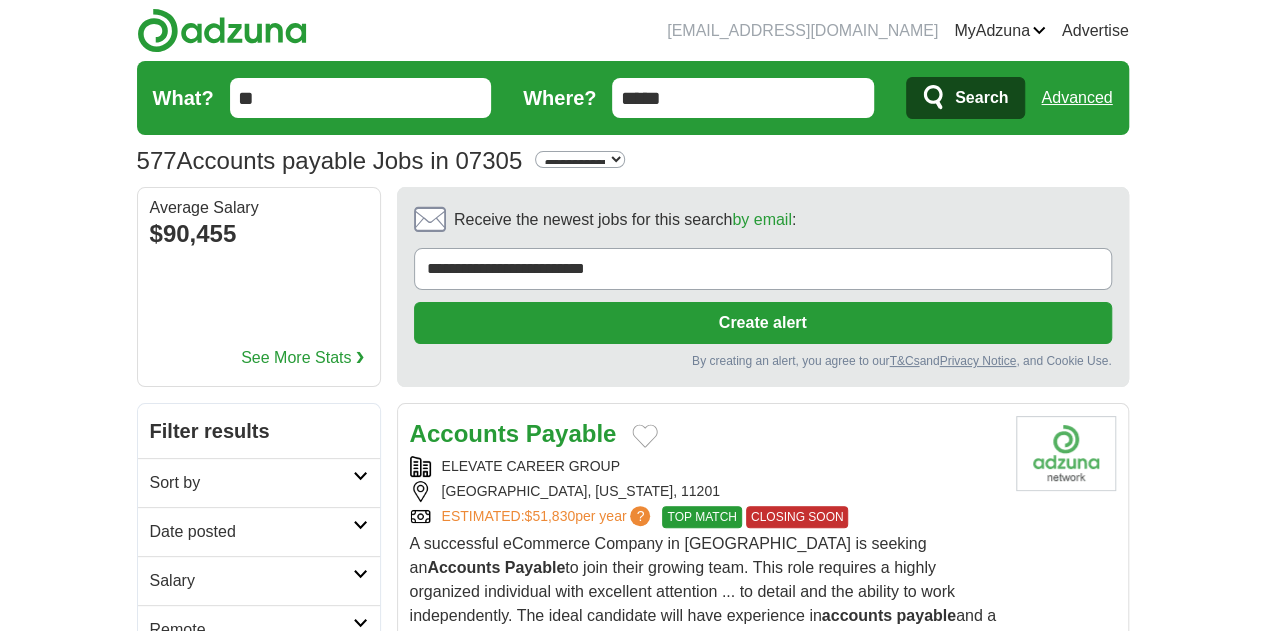 type on "*" 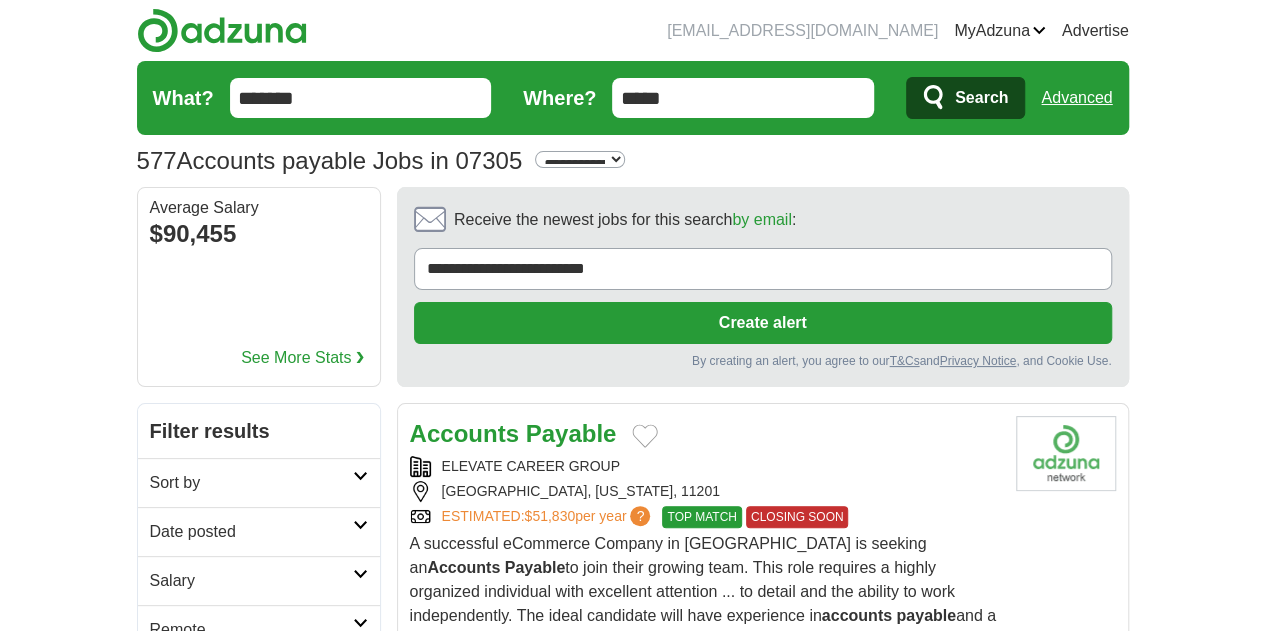 type on "*******" 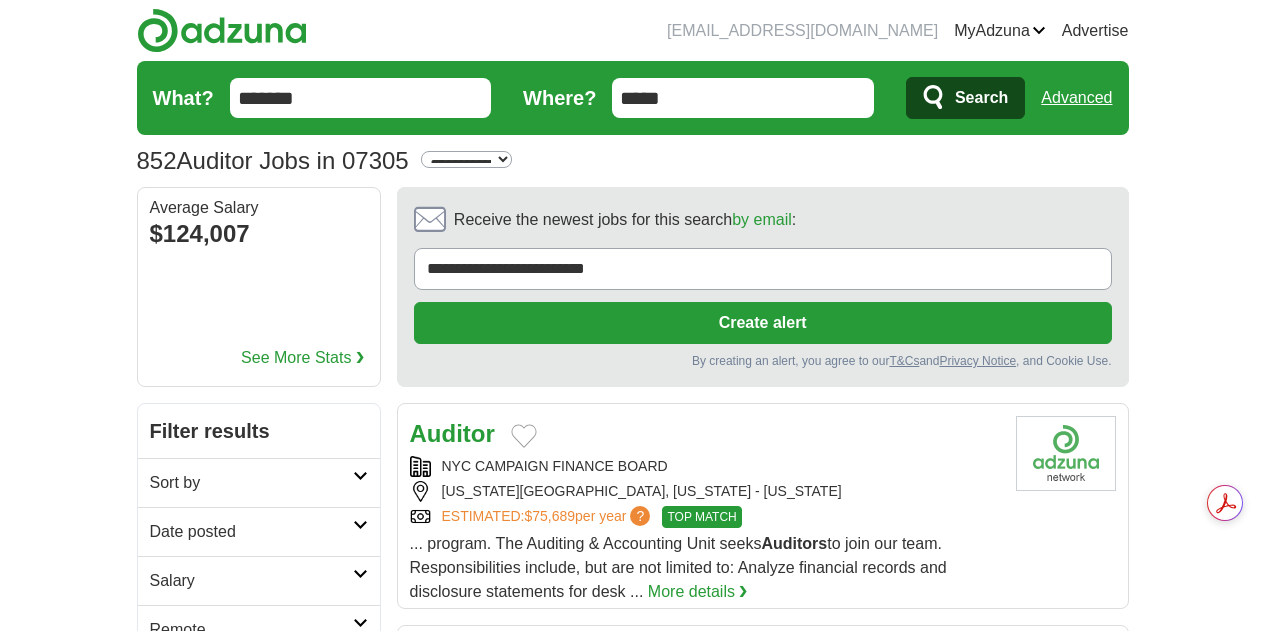 scroll, scrollTop: 0, scrollLeft: 0, axis: both 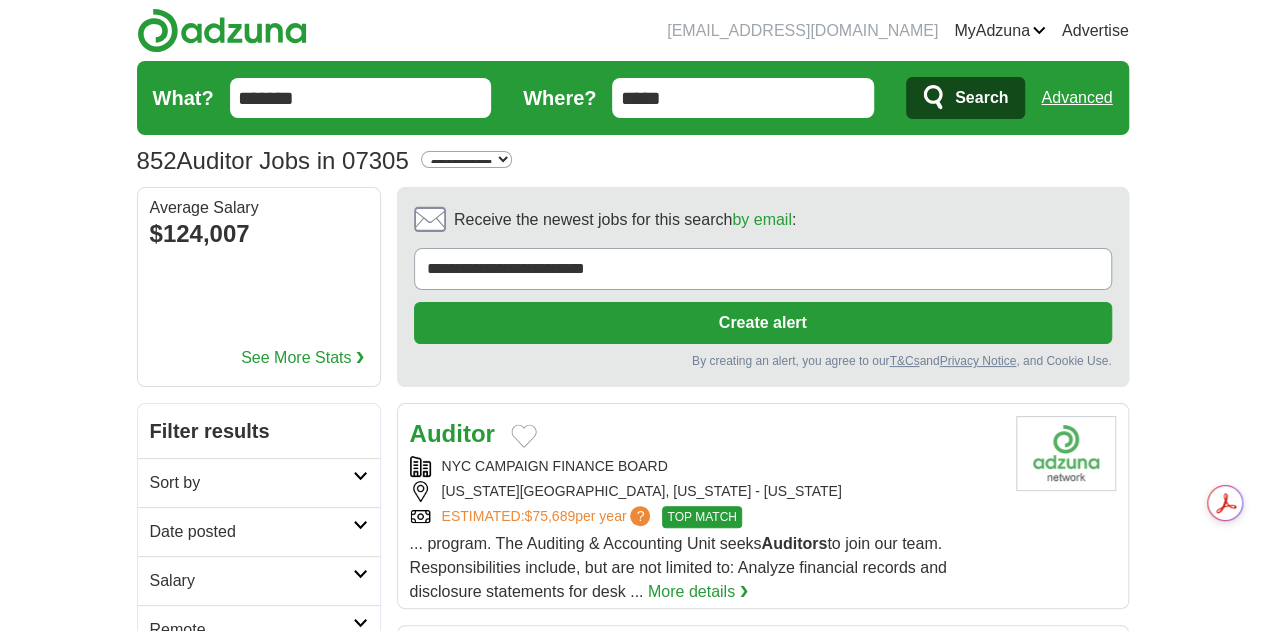 click on "*******" at bounding box center (361, 98) 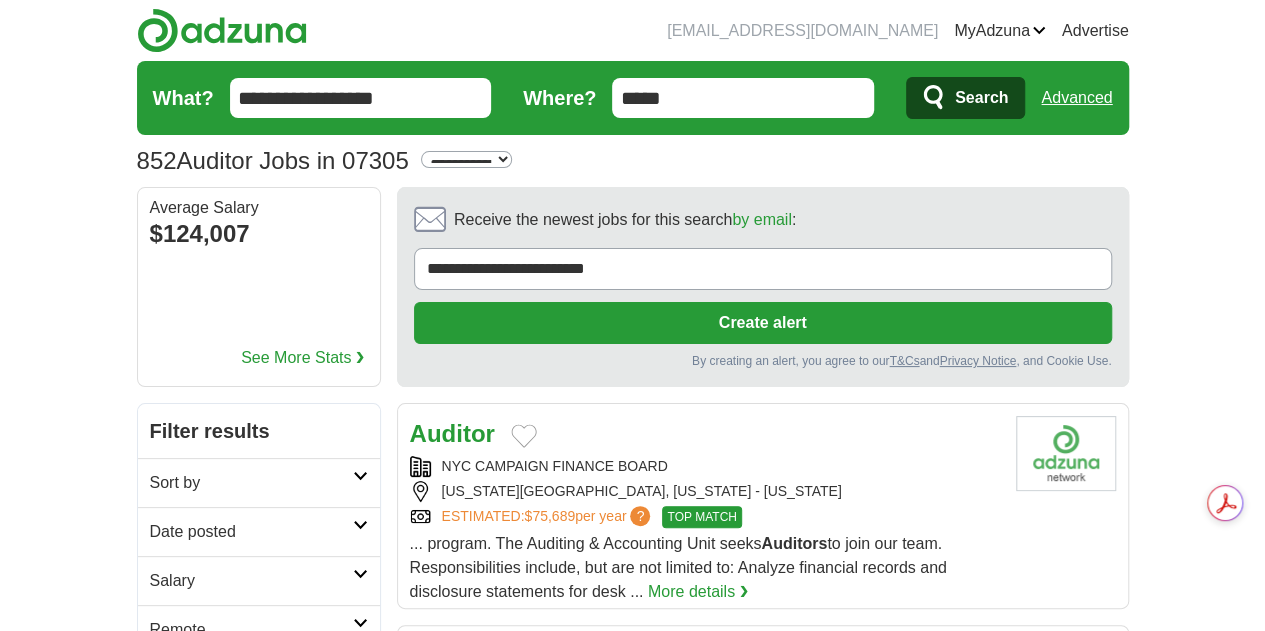 type on "**********" 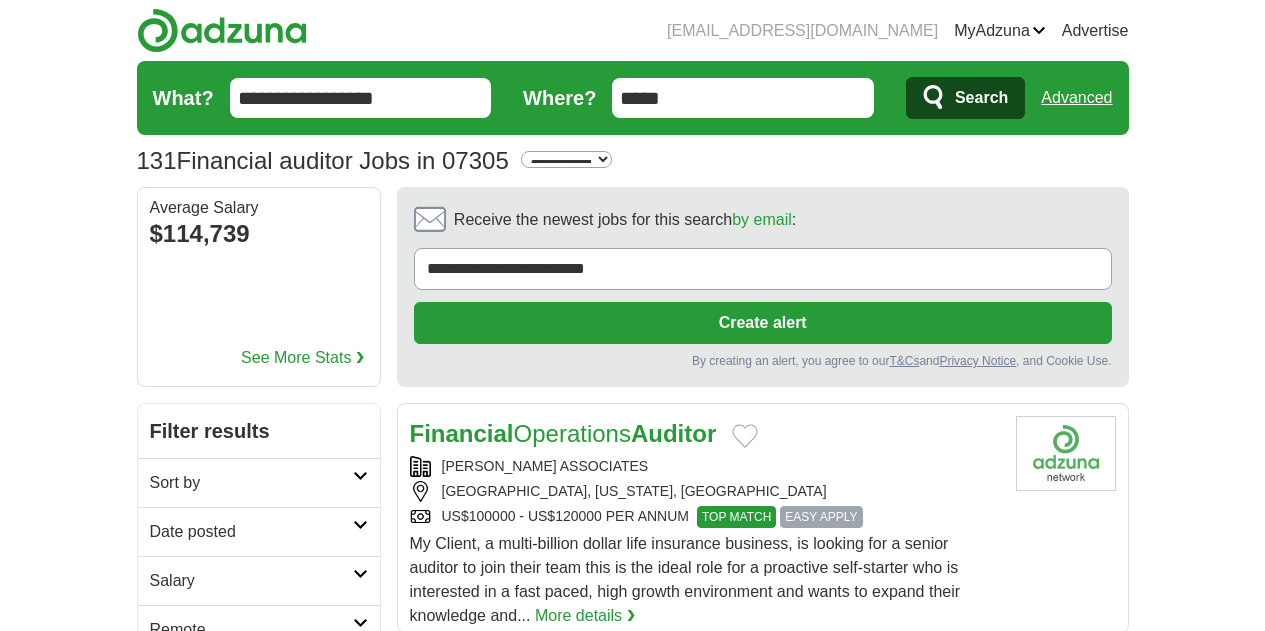 scroll, scrollTop: 0, scrollLeft: 0, axis: both 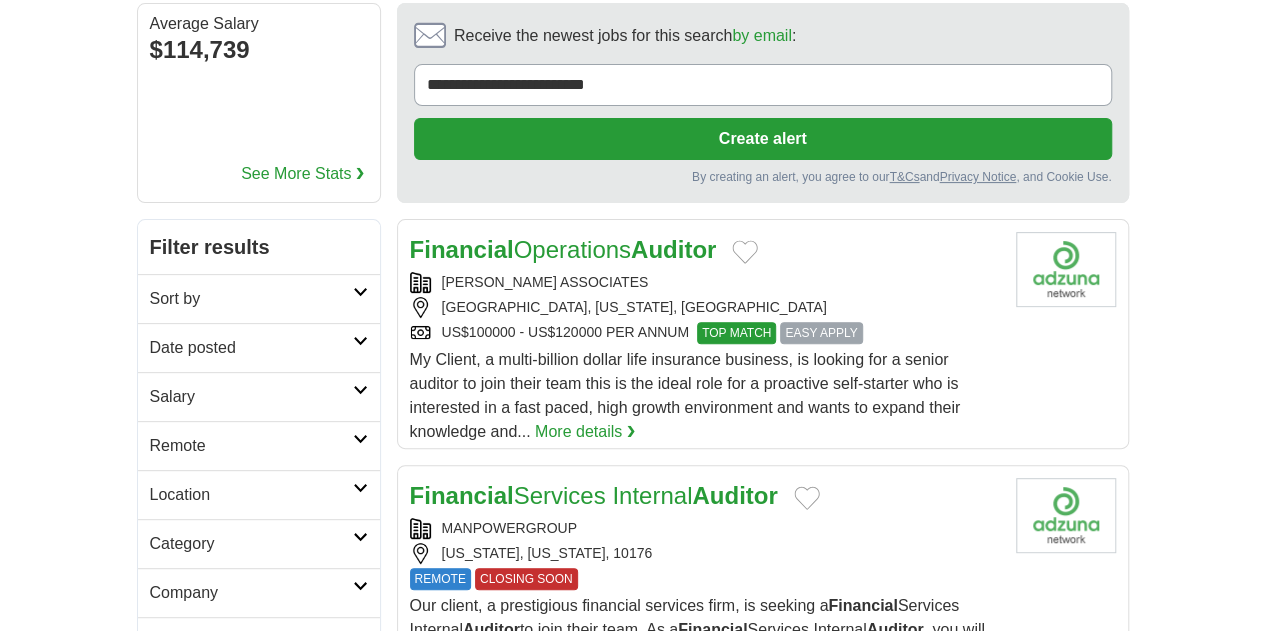 click on "NEW YORK, NEW YORK, 10176" at bounding box center (705, 823) 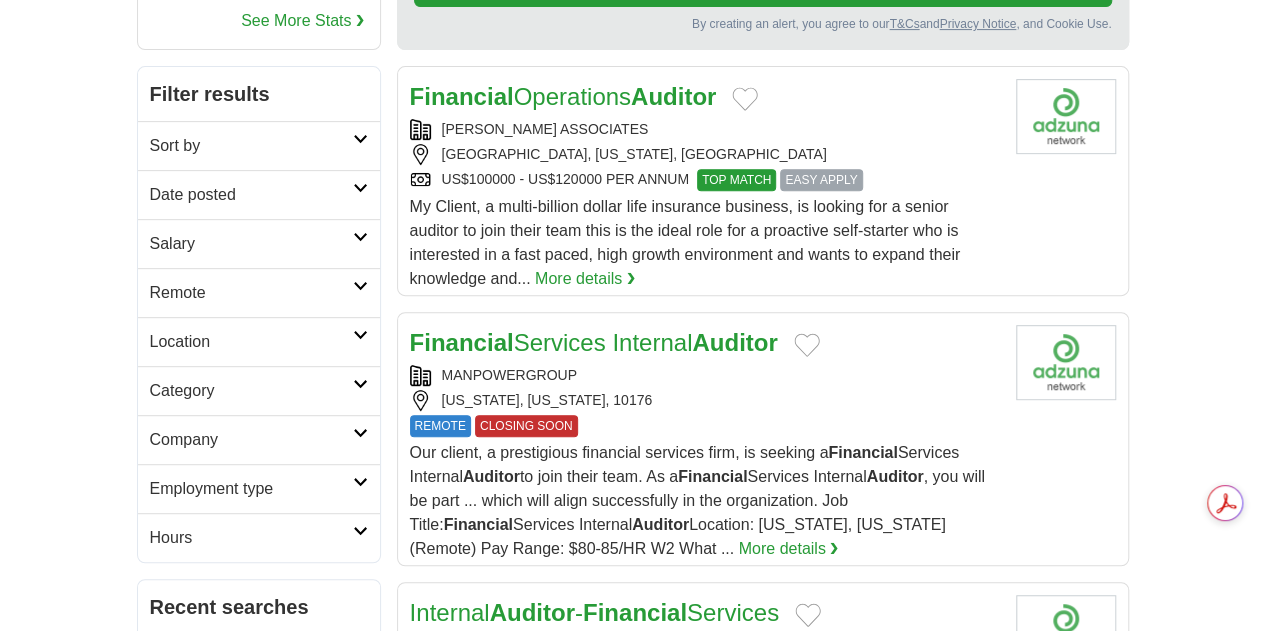 scroll, scrollTop: 0, scrollLeft: 0, axis: both 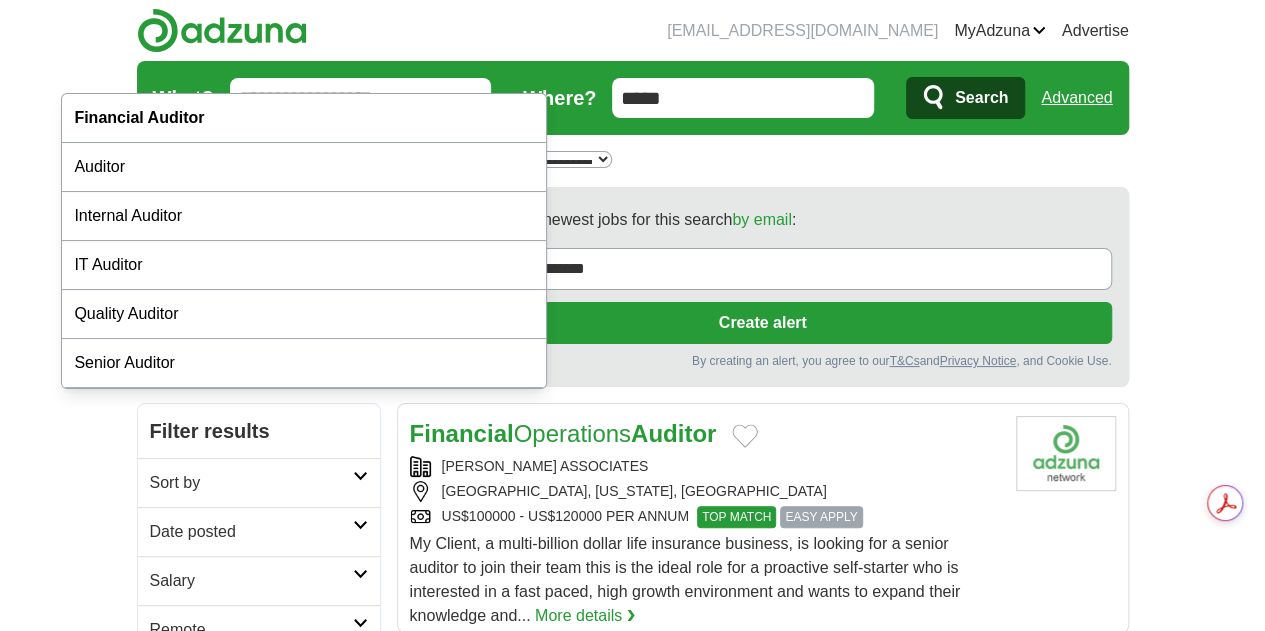 drag, startPoint x: 122, startPoint y: 89, endPoint x: 0, endPoint y: 105, distance: 123.04471 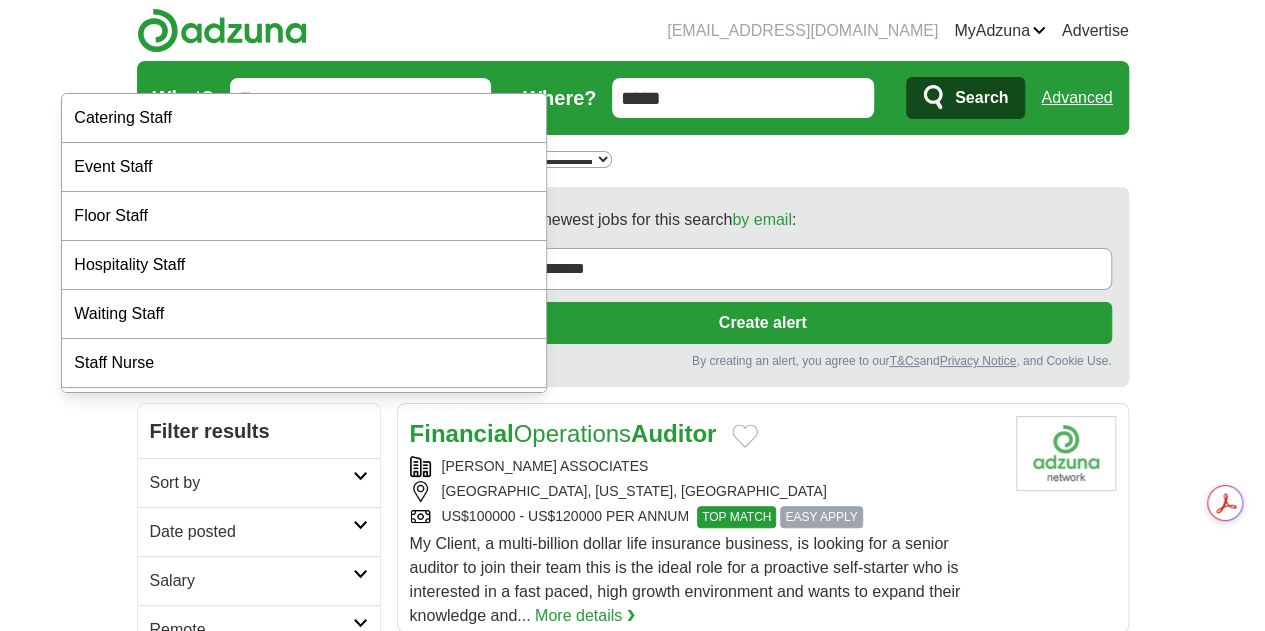 type on "*" 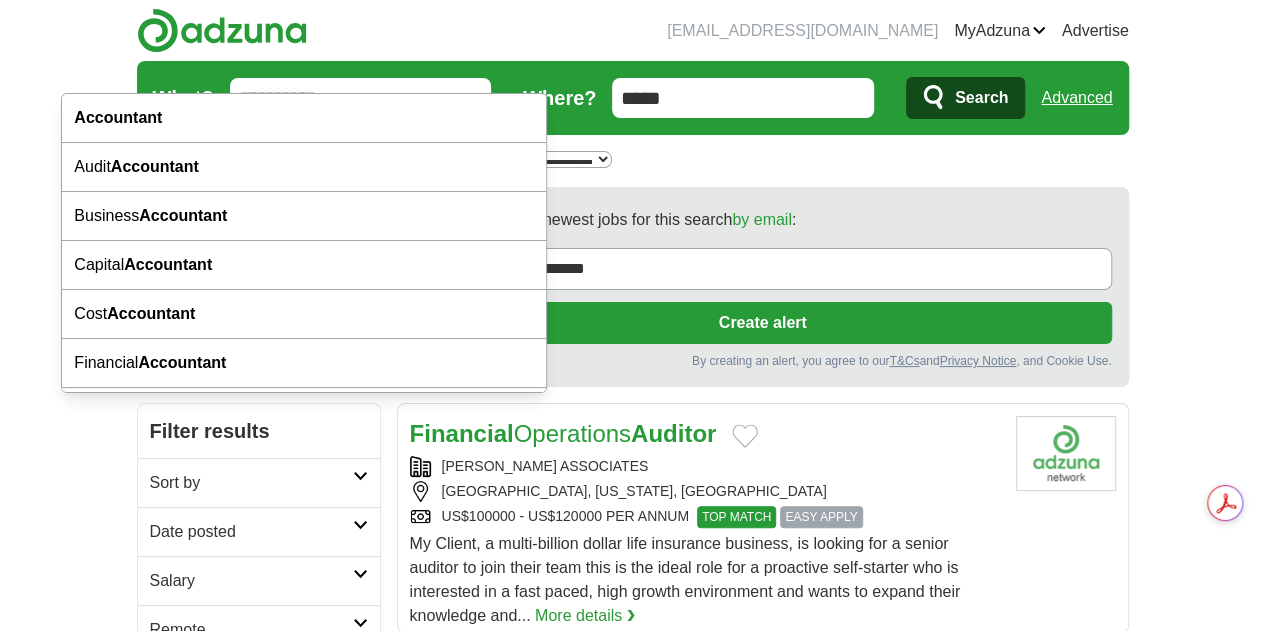 click on "Accountant" at bounding box center (304, 118) 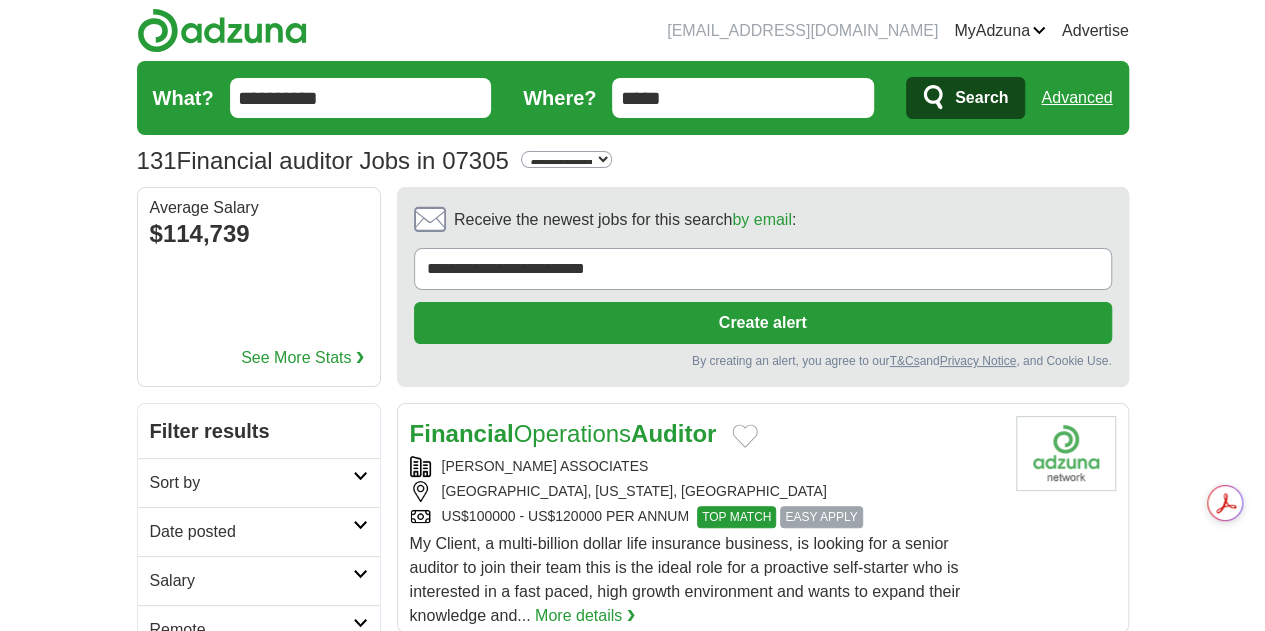 type on "**********" 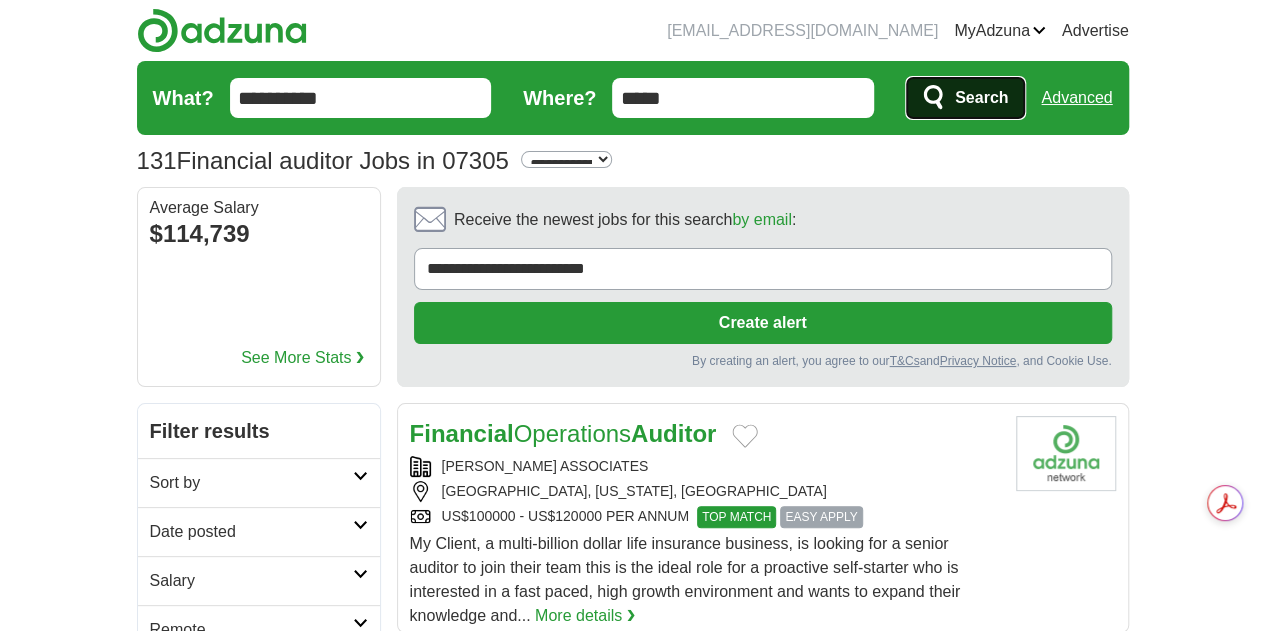 click 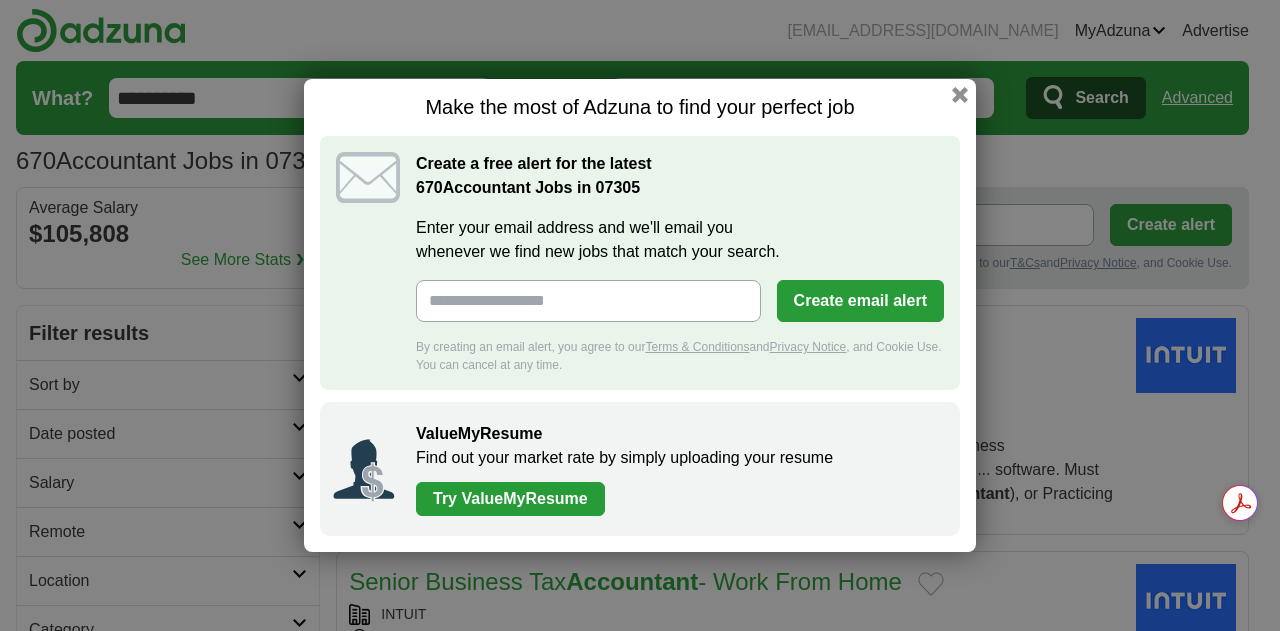 scroll, scrollTop: 0, scrollLeft: 0, axis: both 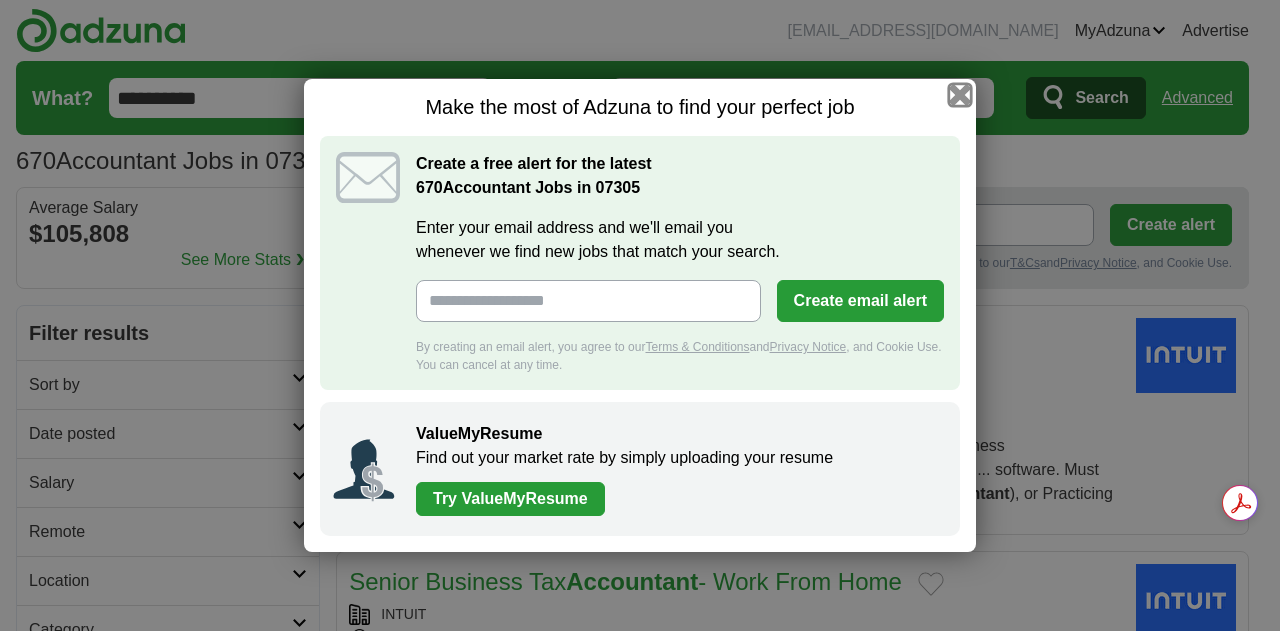 click at bounding box center [960, 95] 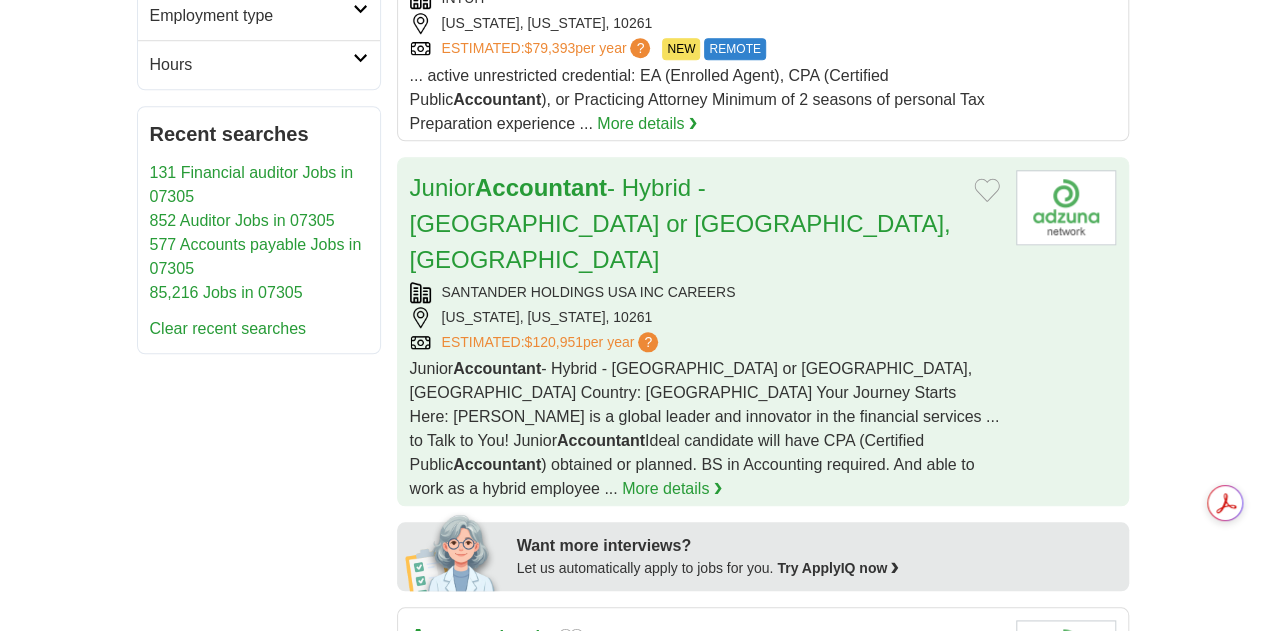scroll, scrollTop: 908, scrollLeft: 0, axis: vertical 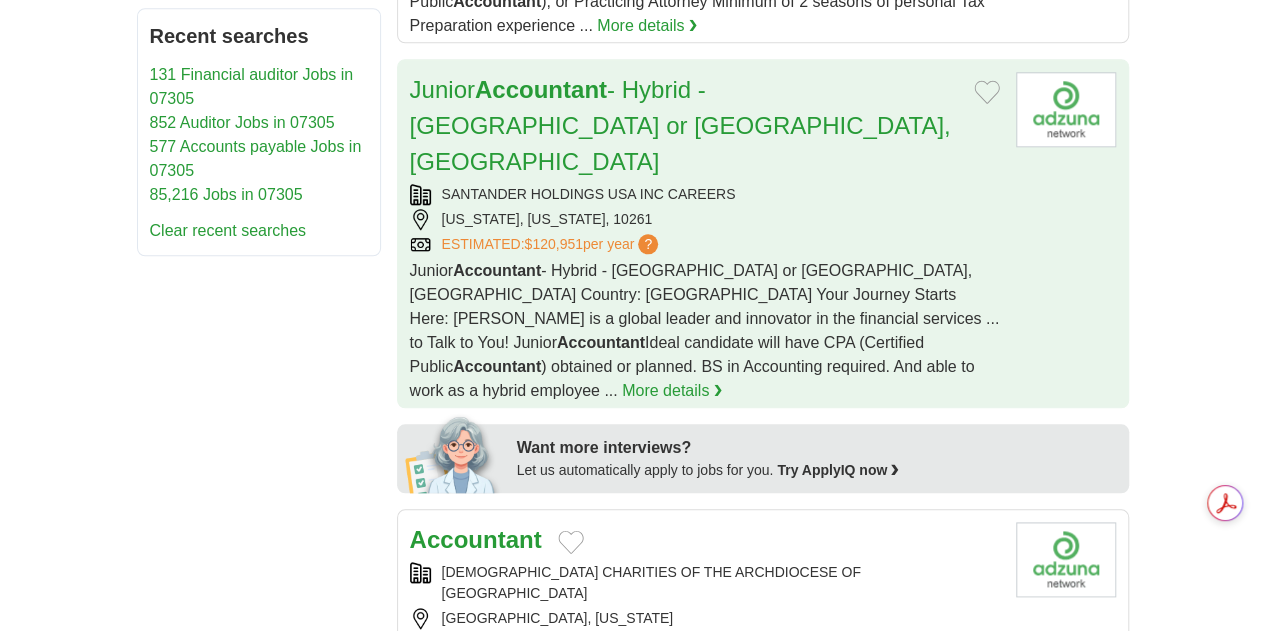 click on "[US_STATE], [US_STATE], 10002" at bounding box center [705, 2040] 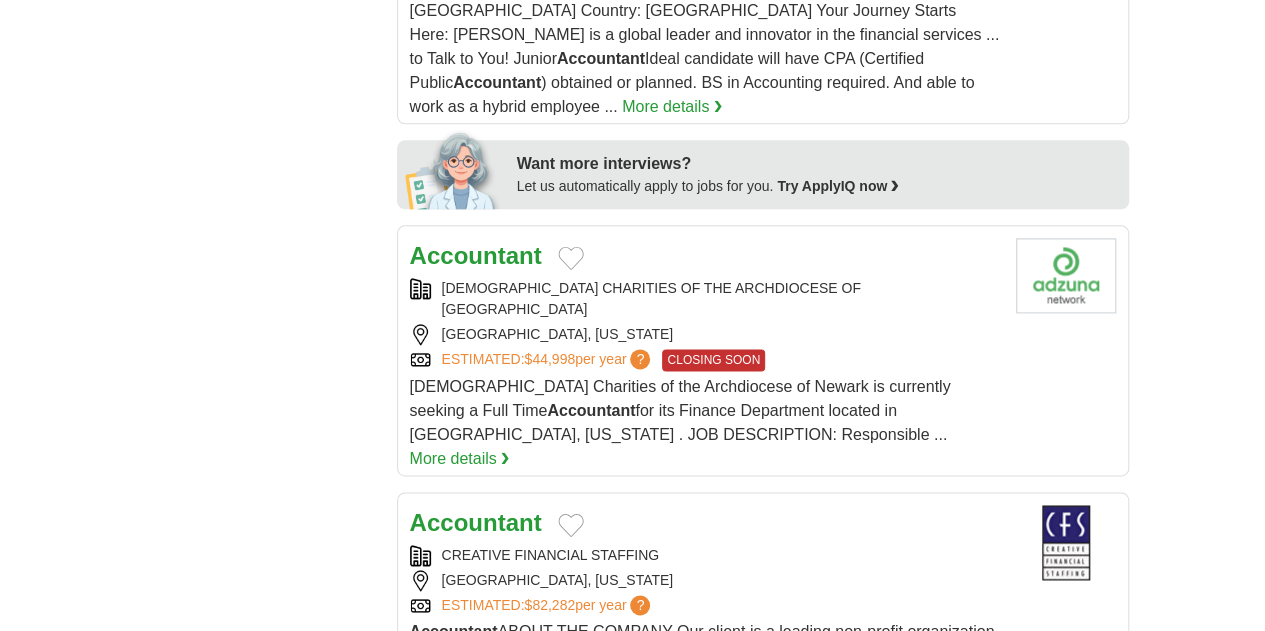 scroll, scrollTop: 1206, scrollLeft: 0, axis: vertical 